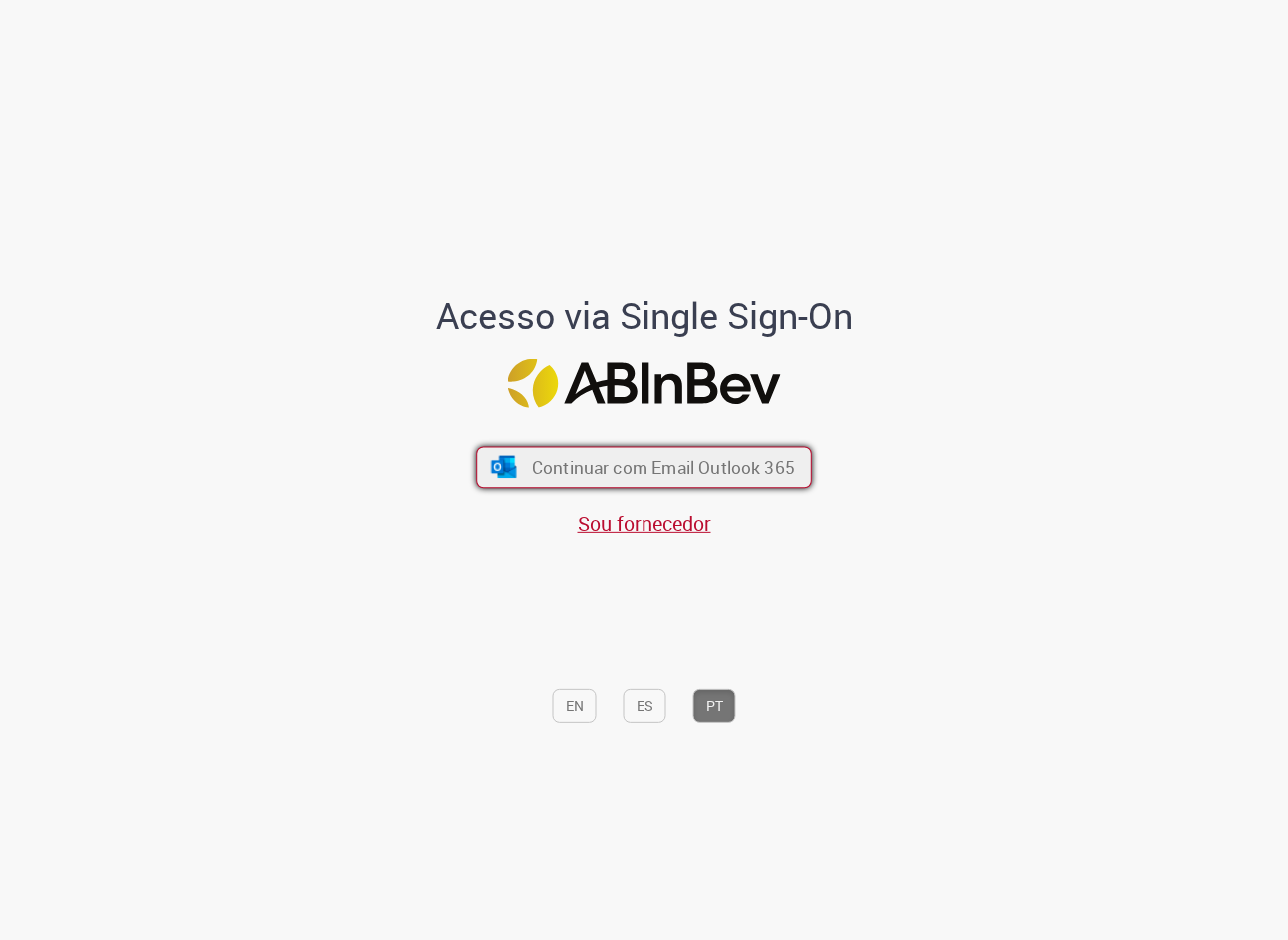 scroll, scrollTop: 0, scrollLeft: 0, axis: both 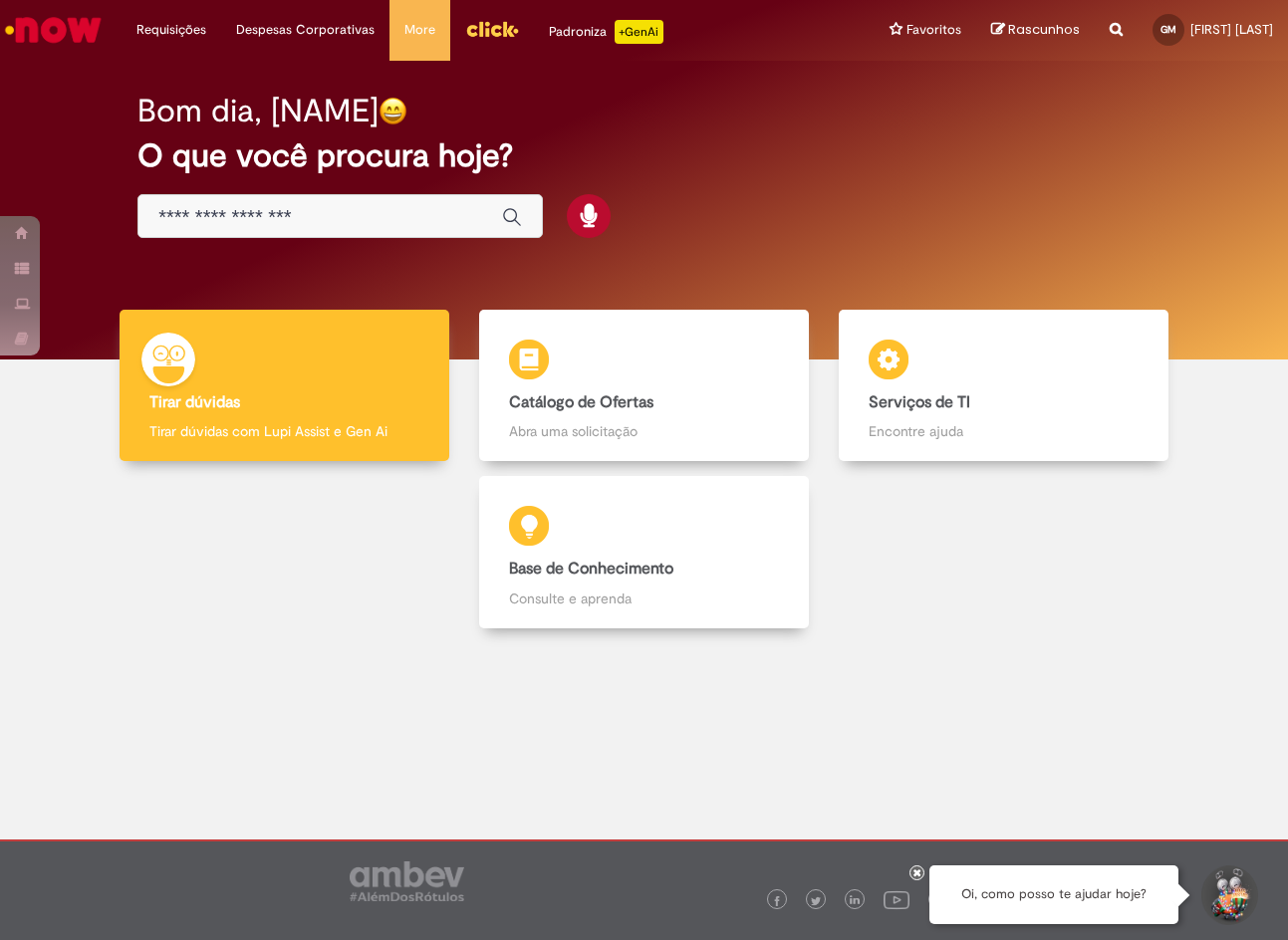click at bounding box center [320, 217] 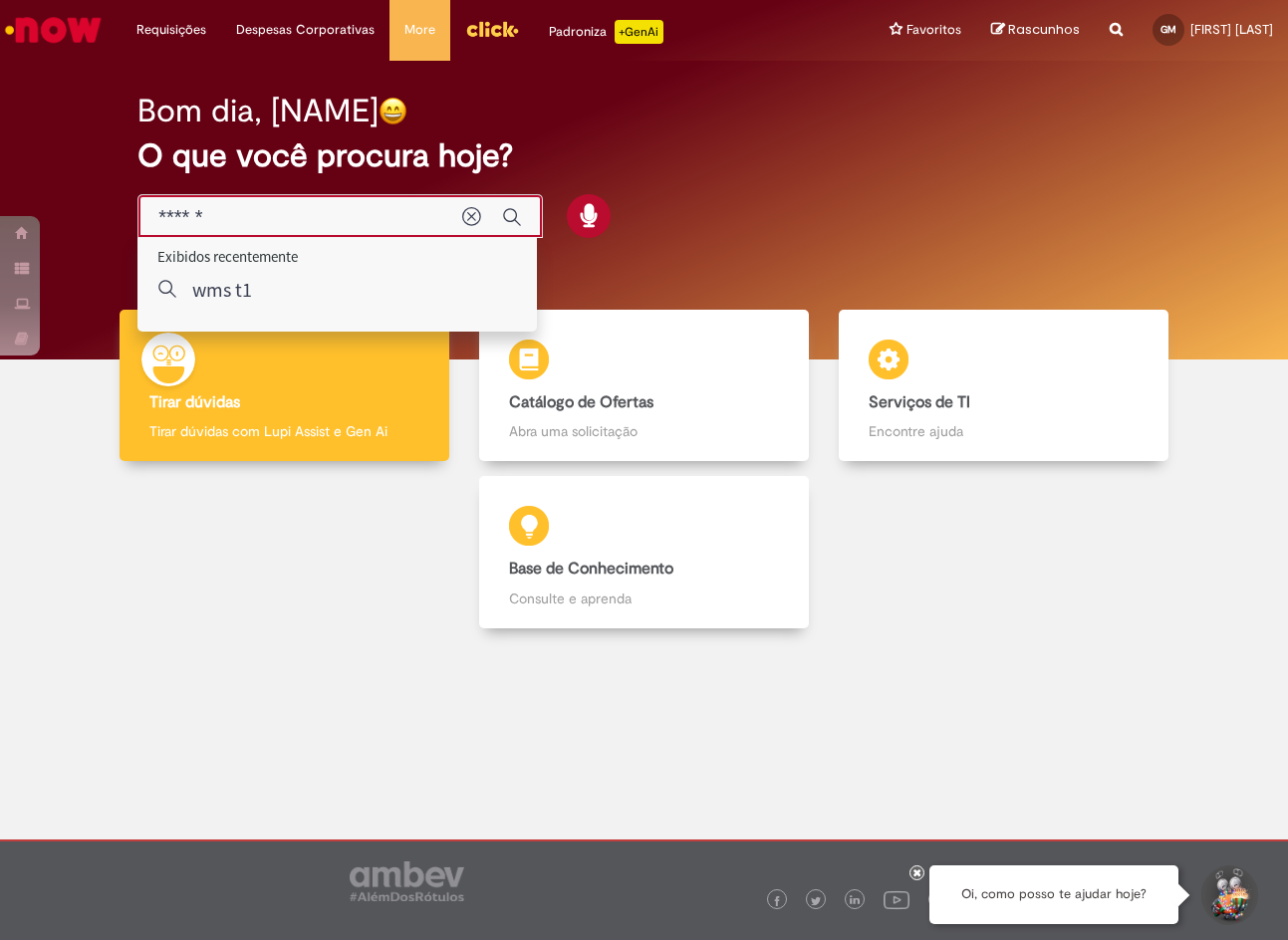 type on "******" 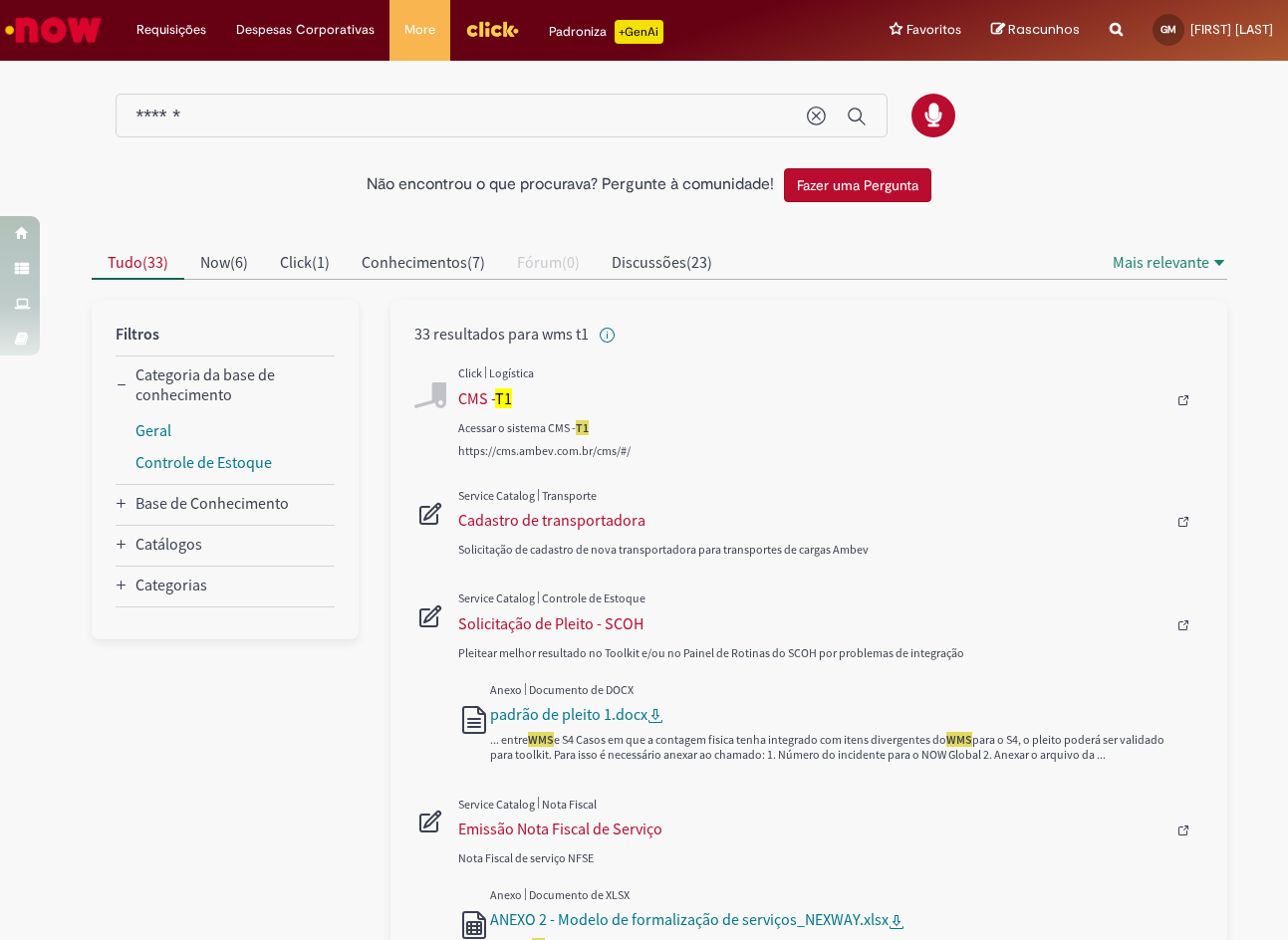 scroll, scrollTop: 0, scrollLeft: 0, axis: both 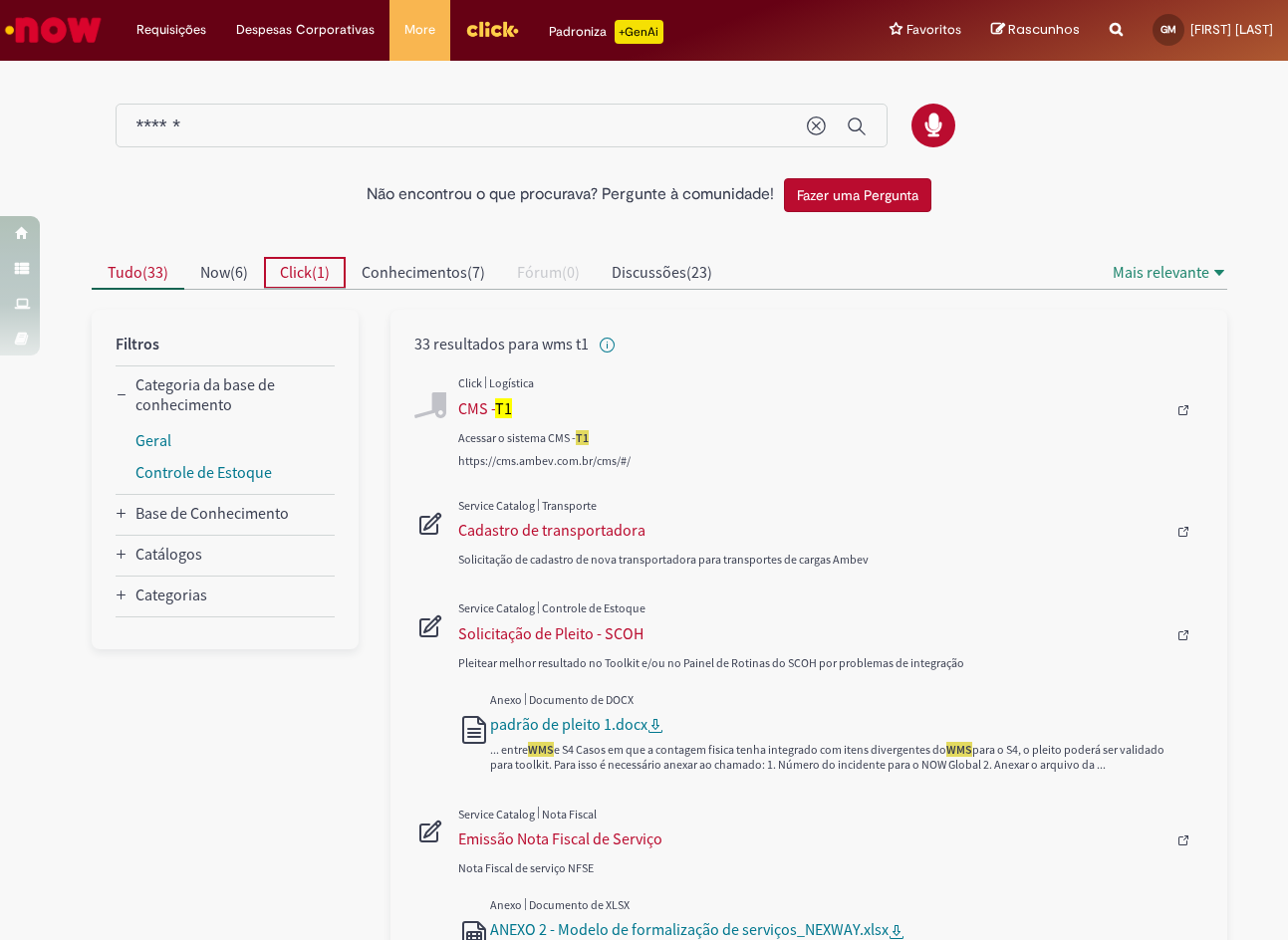 click on "Click" at bounding box center [296, 272] 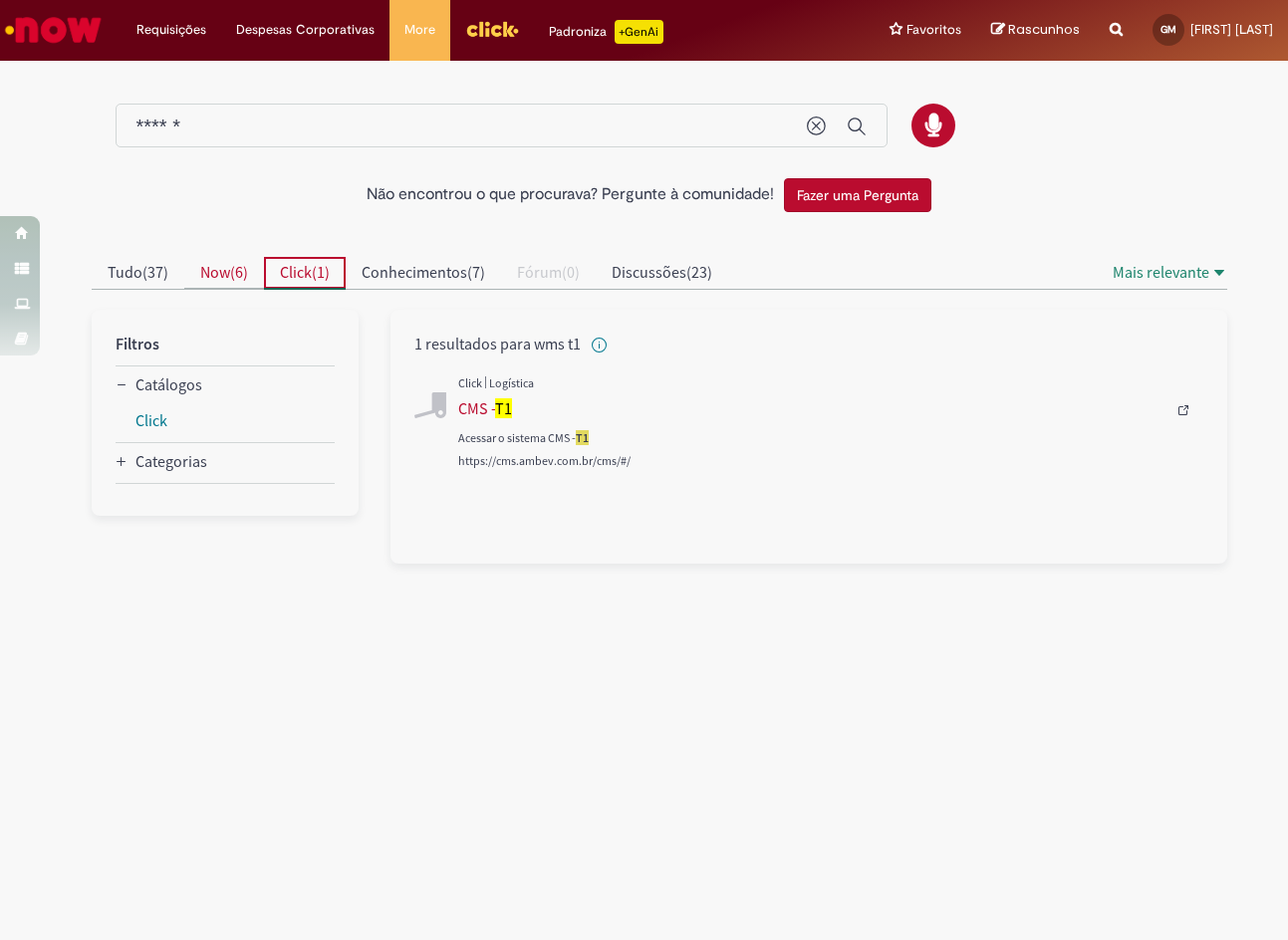 click on "Now  ( 6 )" at bounding box center (224, 273) 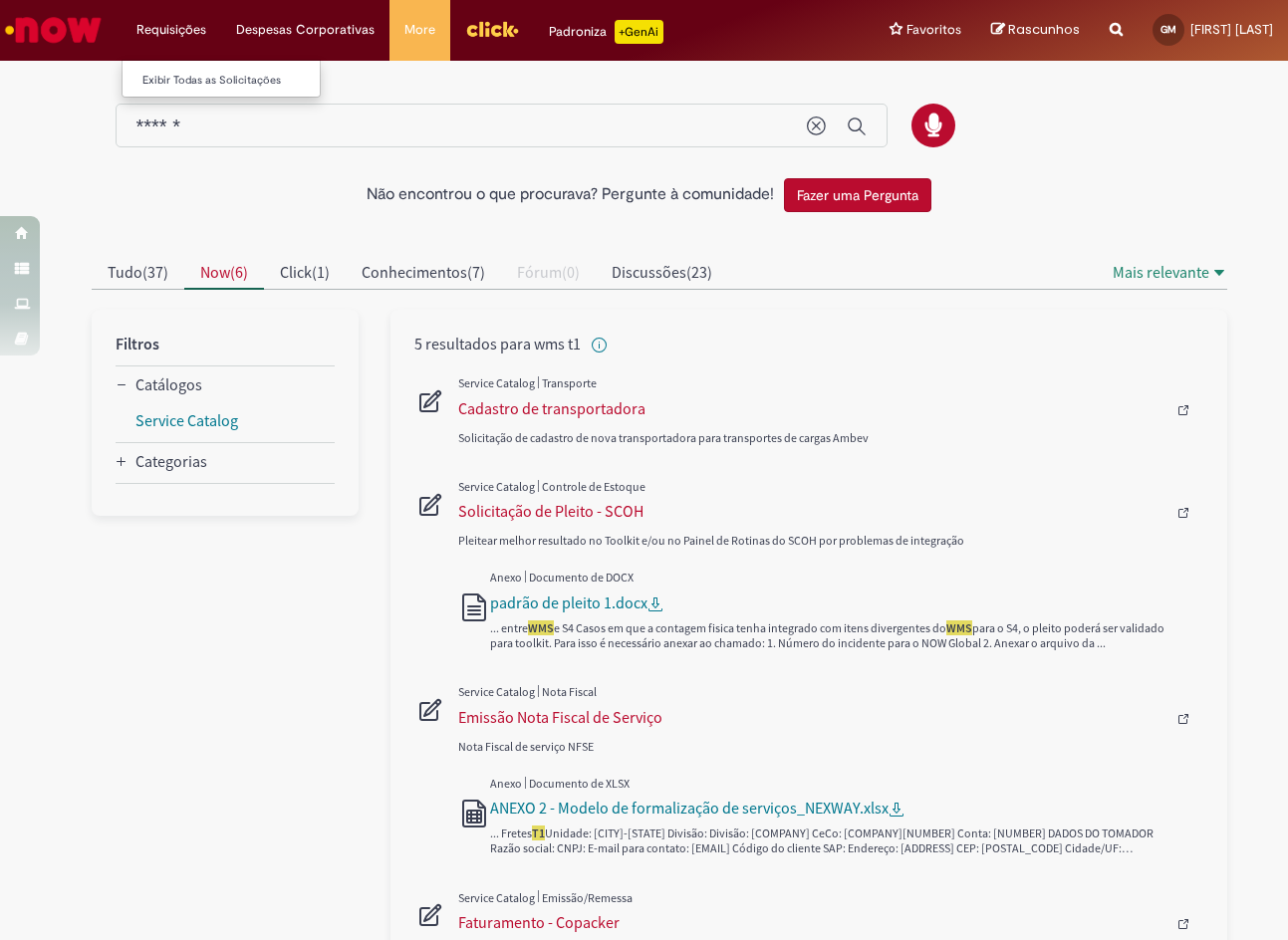 click on "Requisições
Exibir Todas as Solicitações" at bounding box center [171, 30] 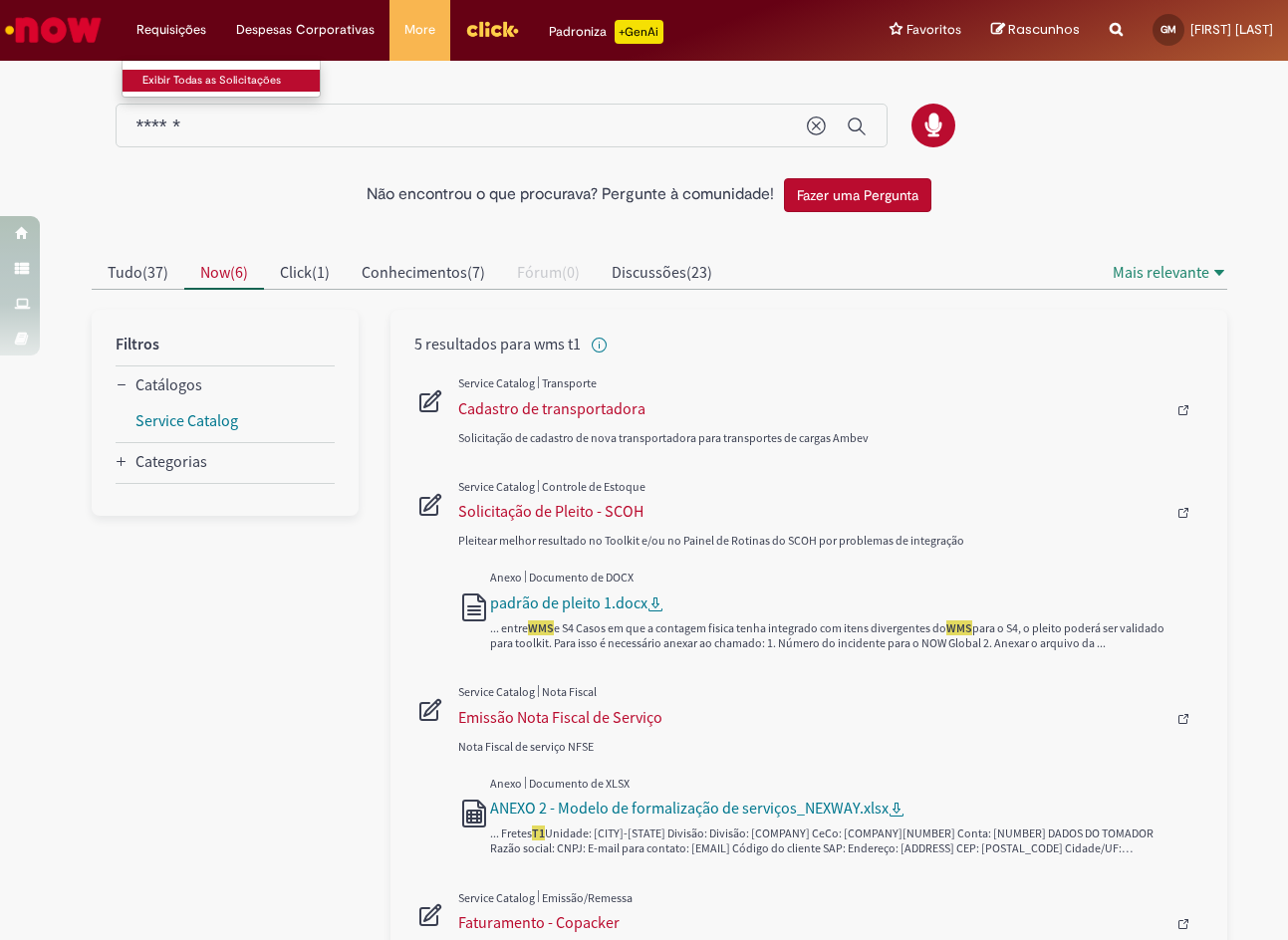 click on "Exibir Todas as Solicitações" at bounding box center [232, 81] 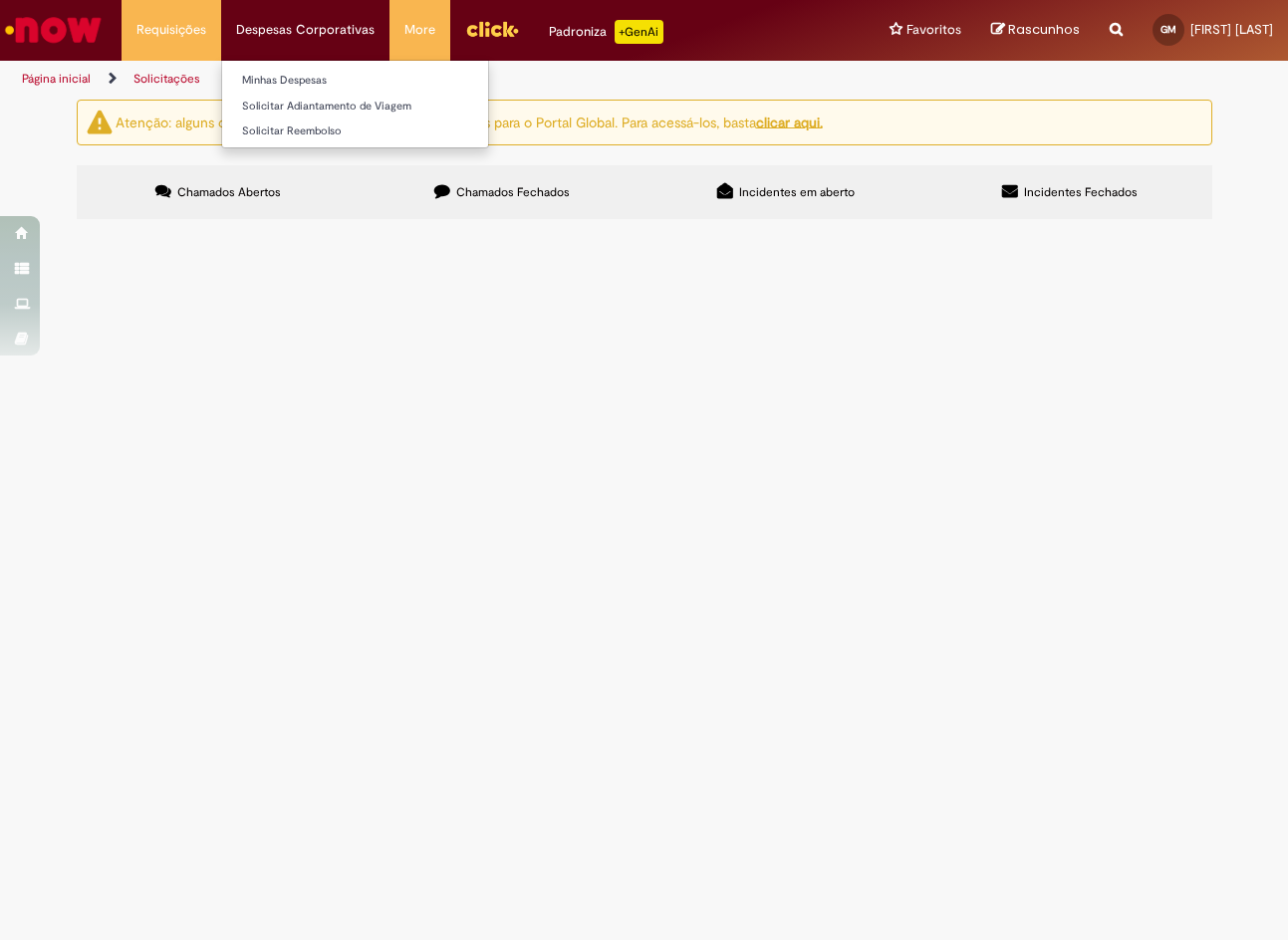 click on "Despesas Corporativas
Minhas Despesas
Solicitar Adiantamento de Viagem
Solicitar Reembolso" at bounding box center [171, 30] 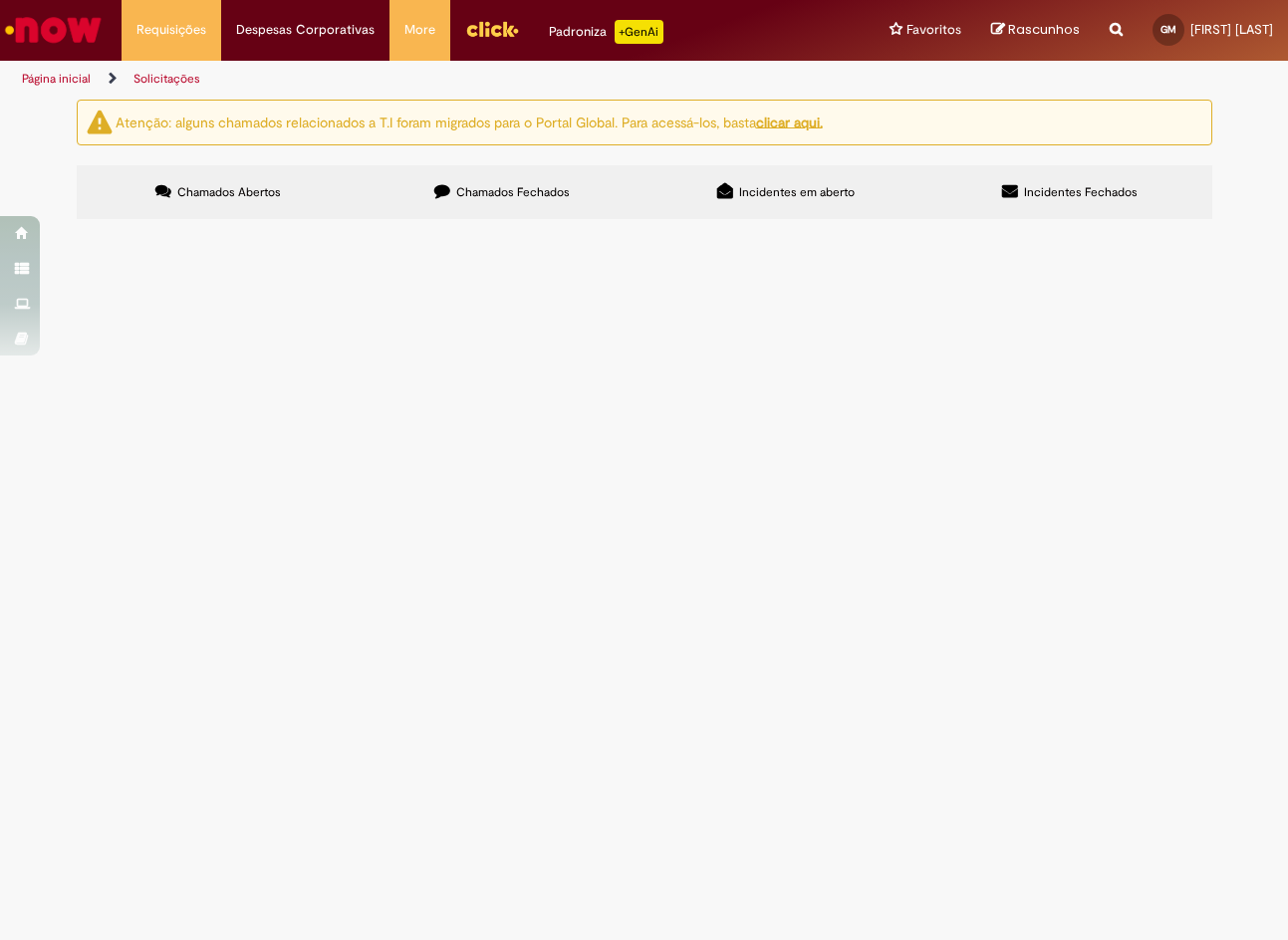 click at bounding box center (1116, 18) 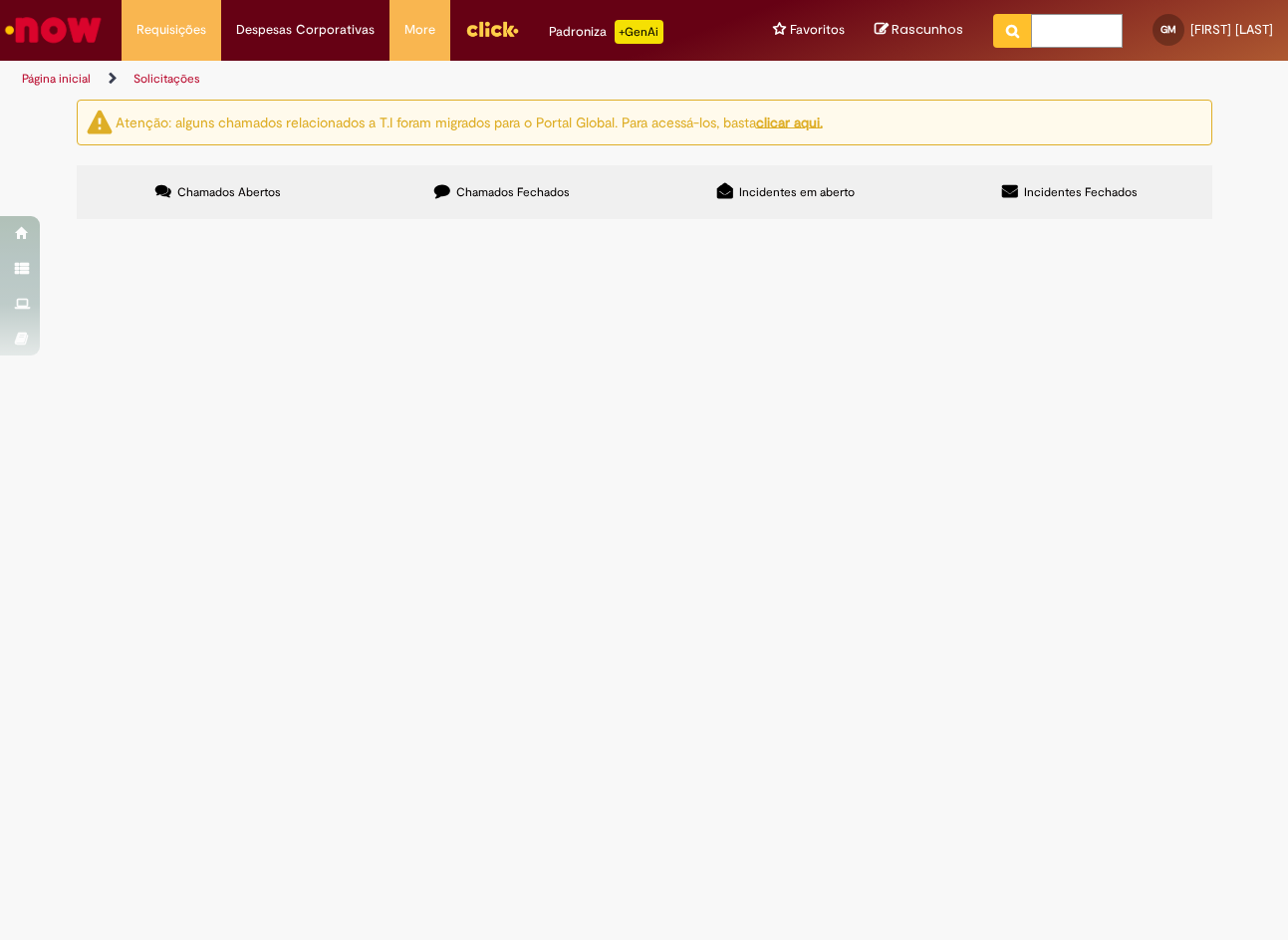 click at bounding box center [1077, 31] 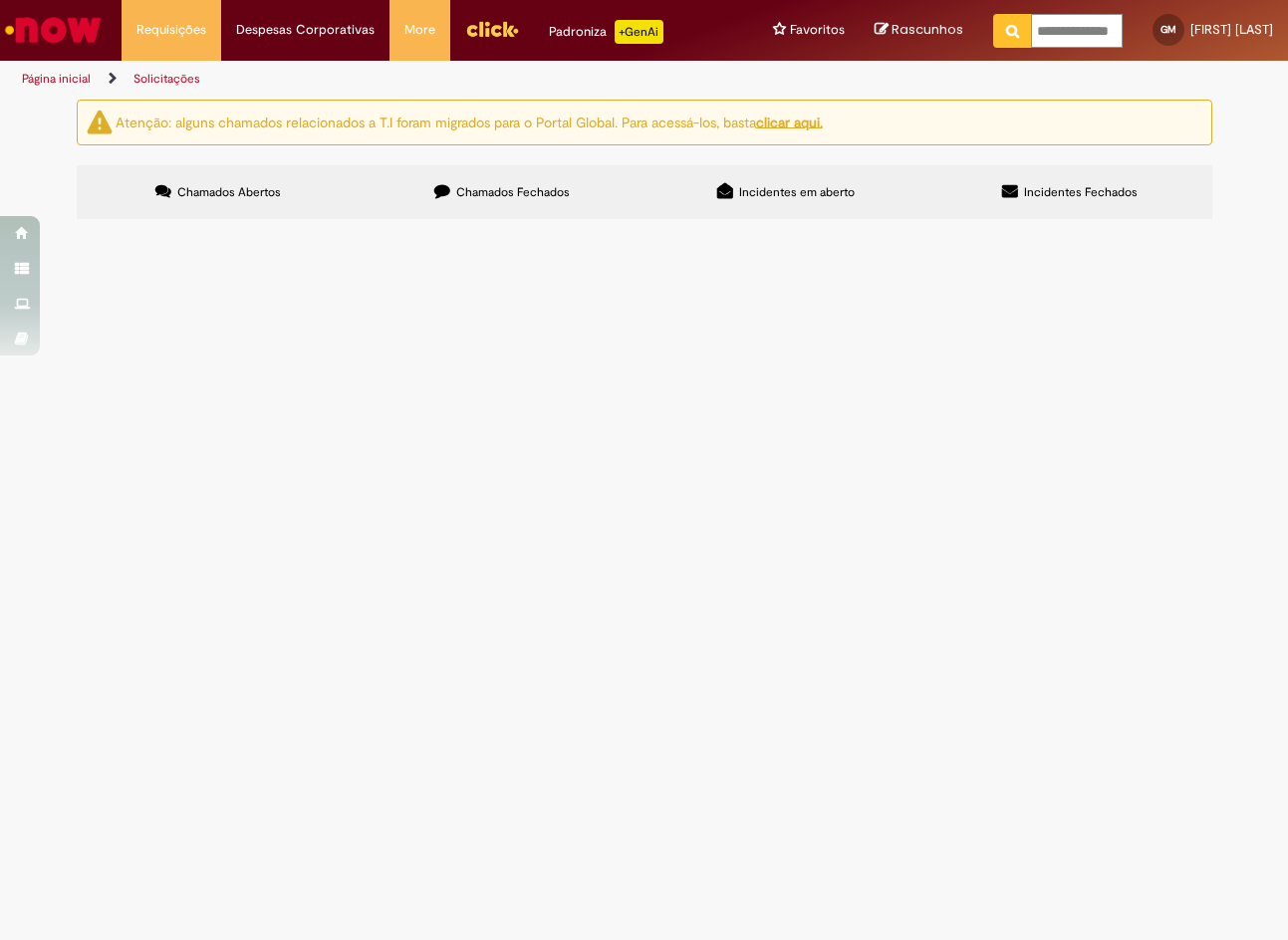 type on "**********" 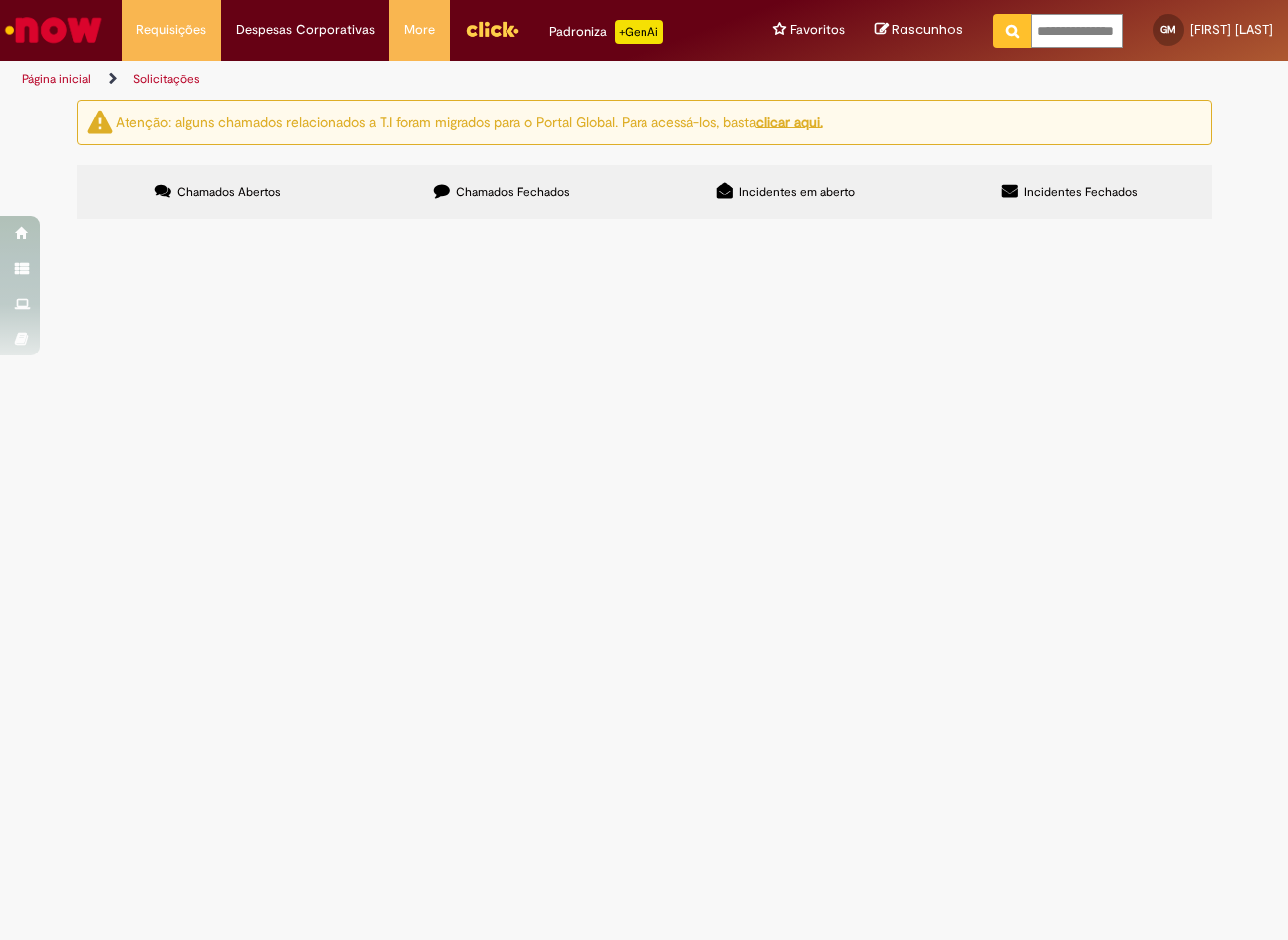 scroll, scrollTop: 0, scrollLeft: 21, axis: horizontal 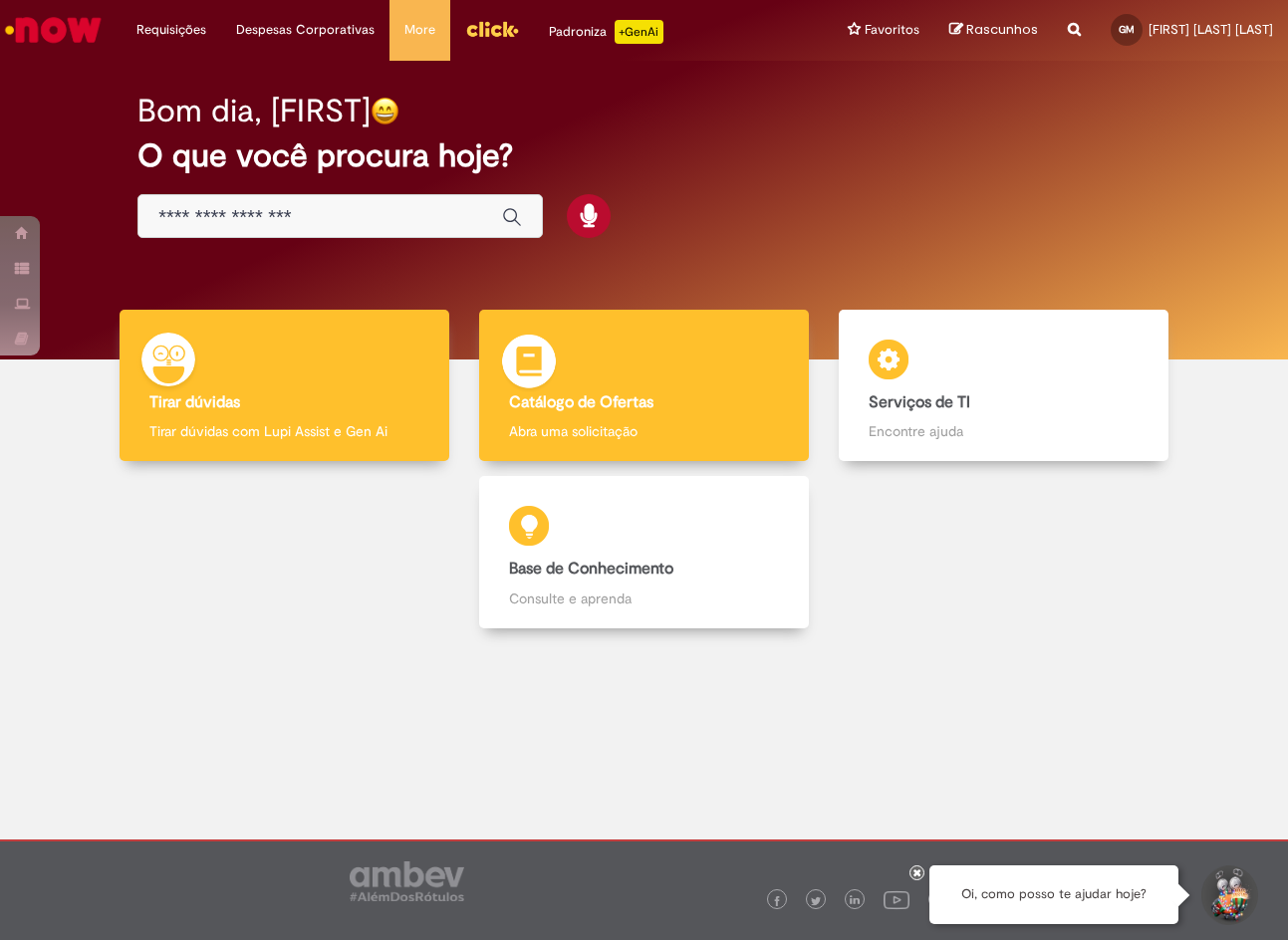 click on "Catálogo de Ofertas" at bounding box center [644, 403] 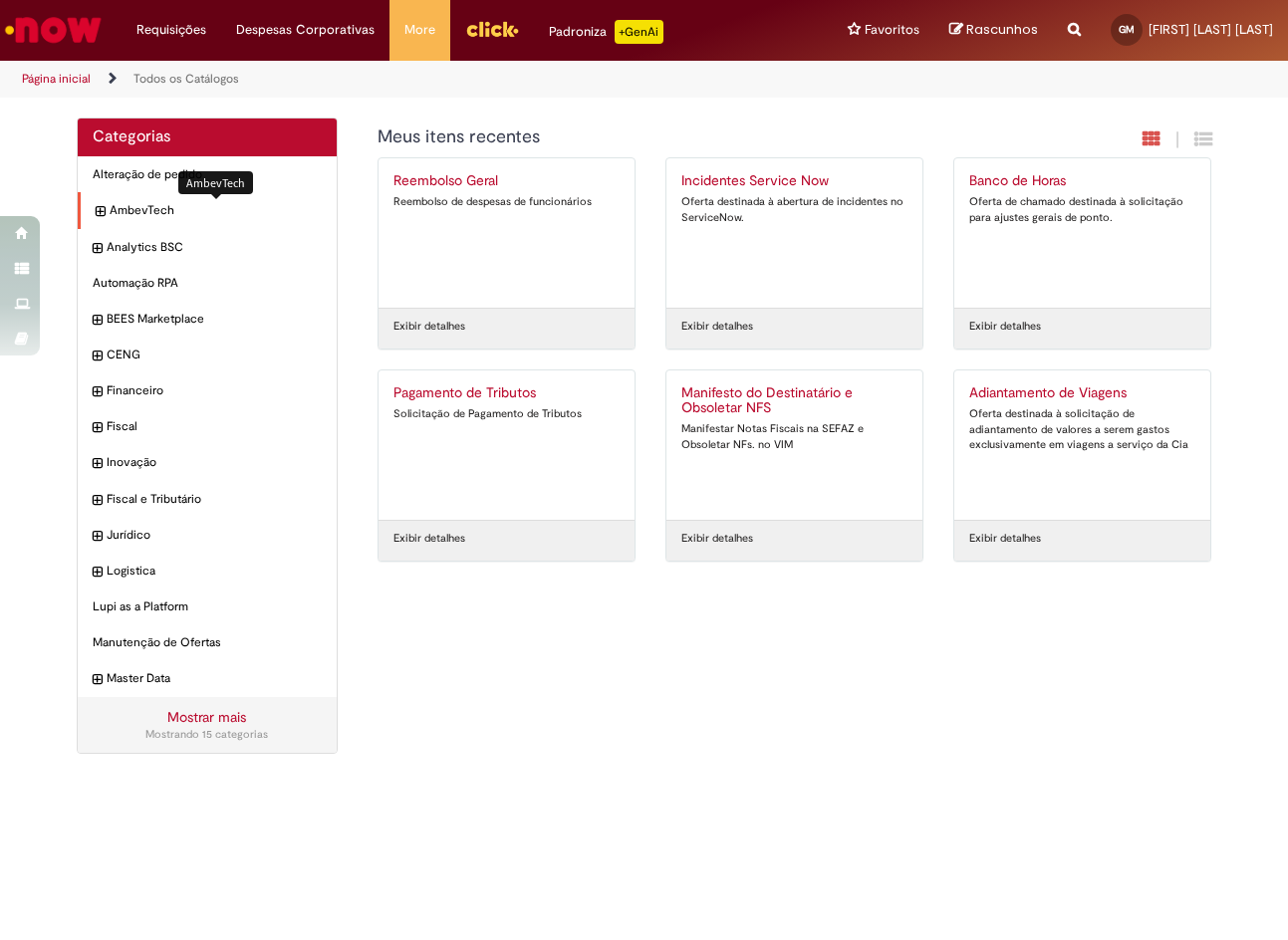 click on "AmbevTech
Itens" at bounding box center [216, 210] 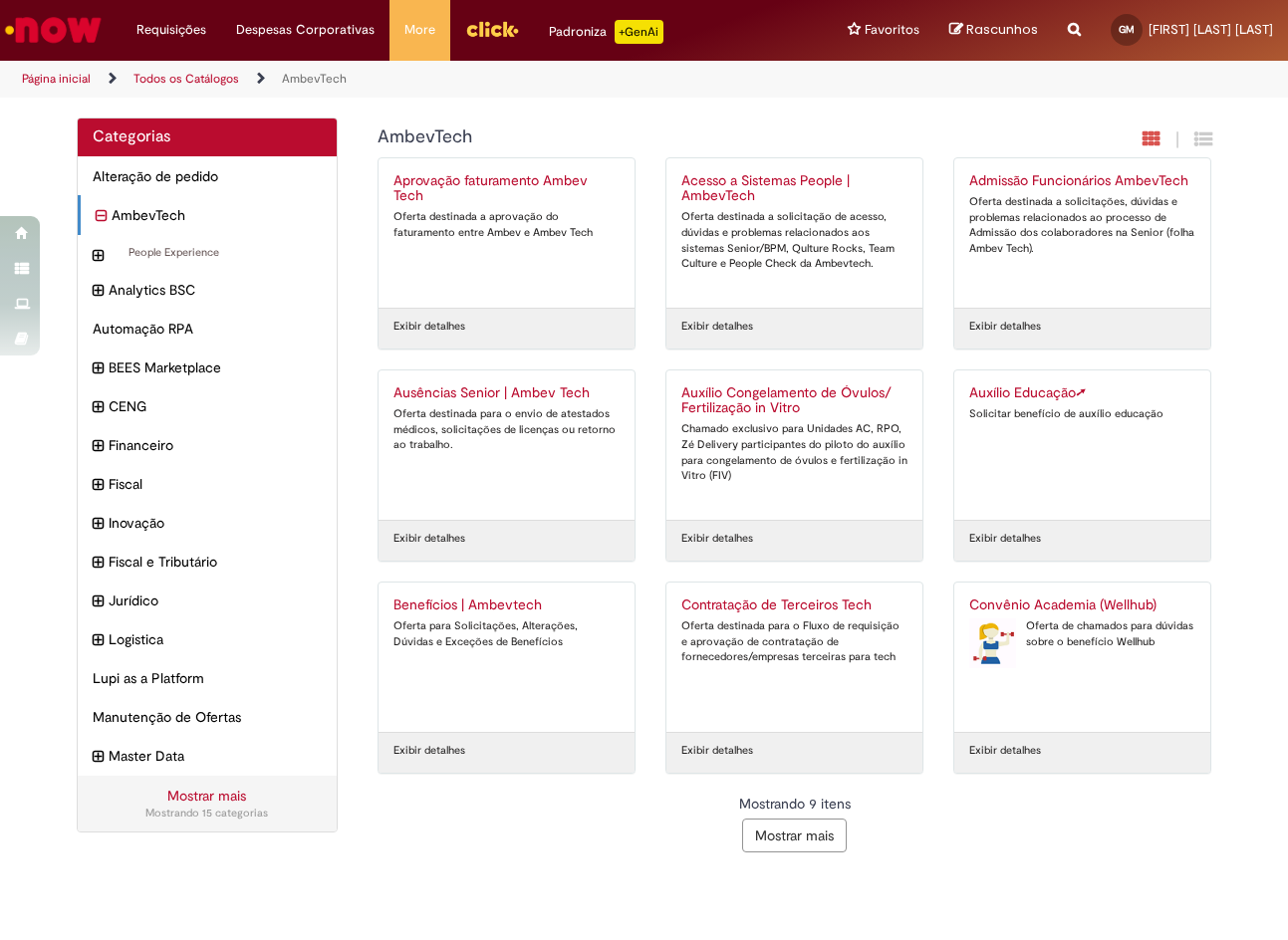 click on "Acesso a Sistemas People | AmbevTech" at bounding box center (794, 189) 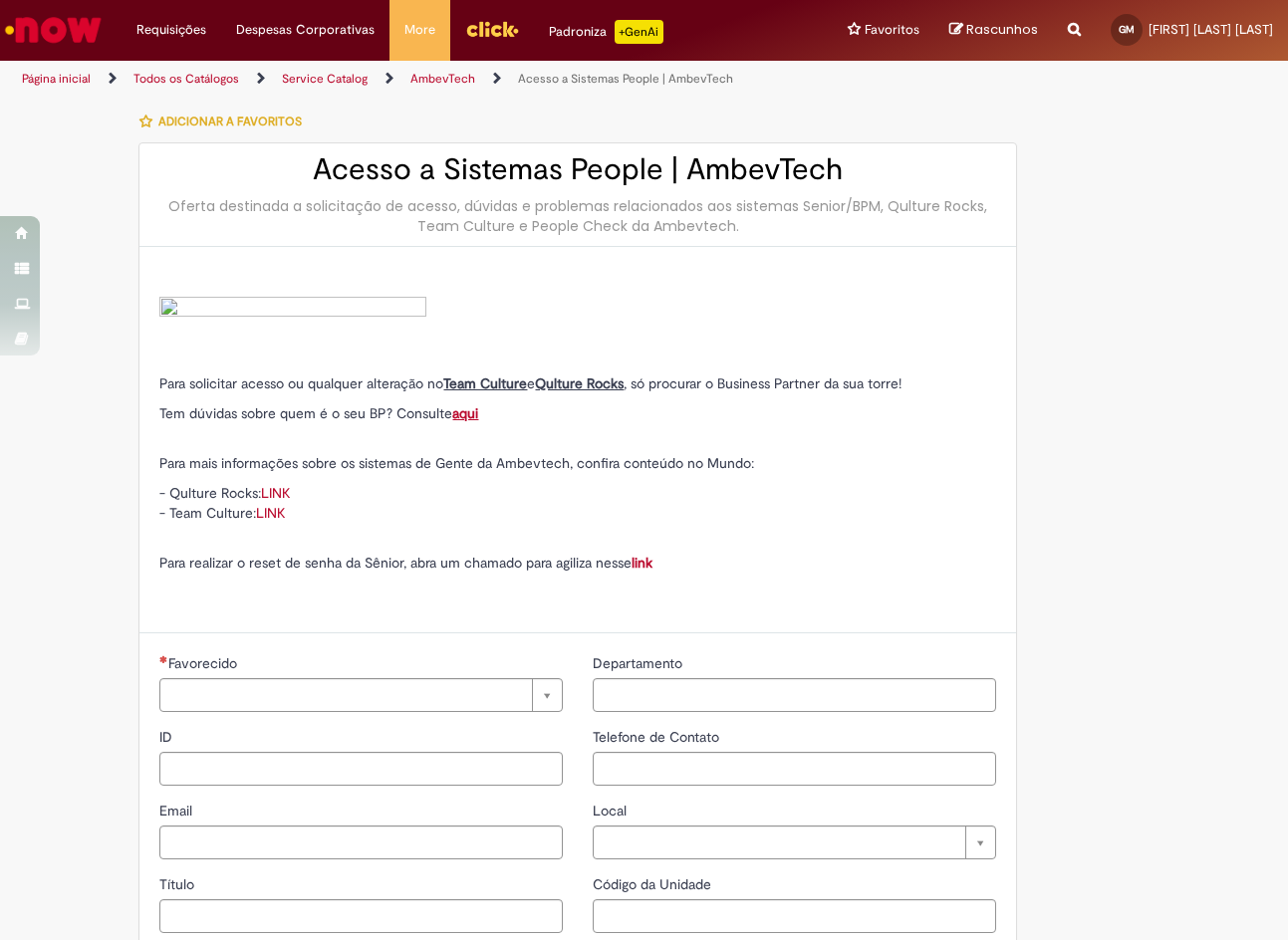 type on "****" 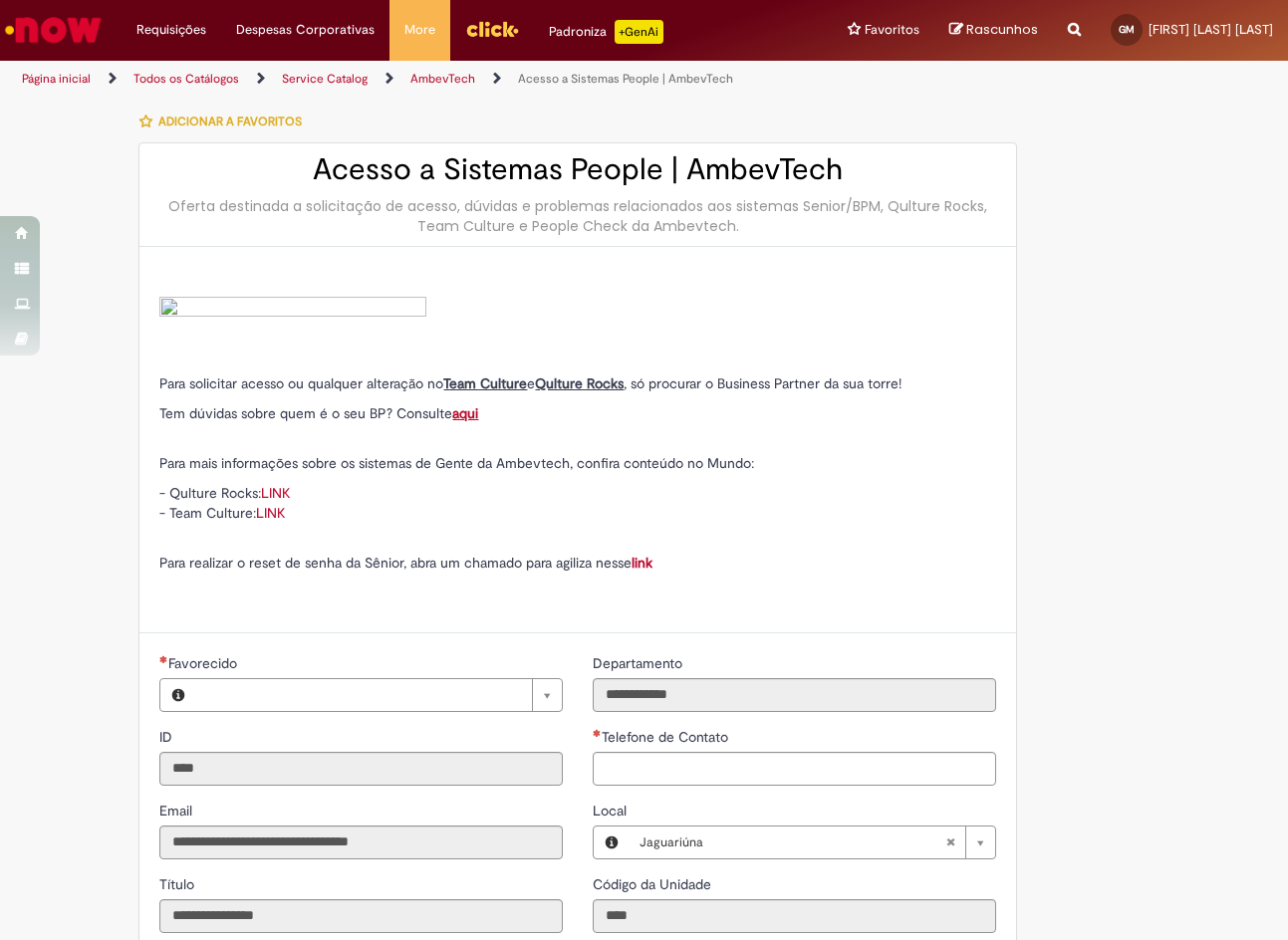 type on "**********" 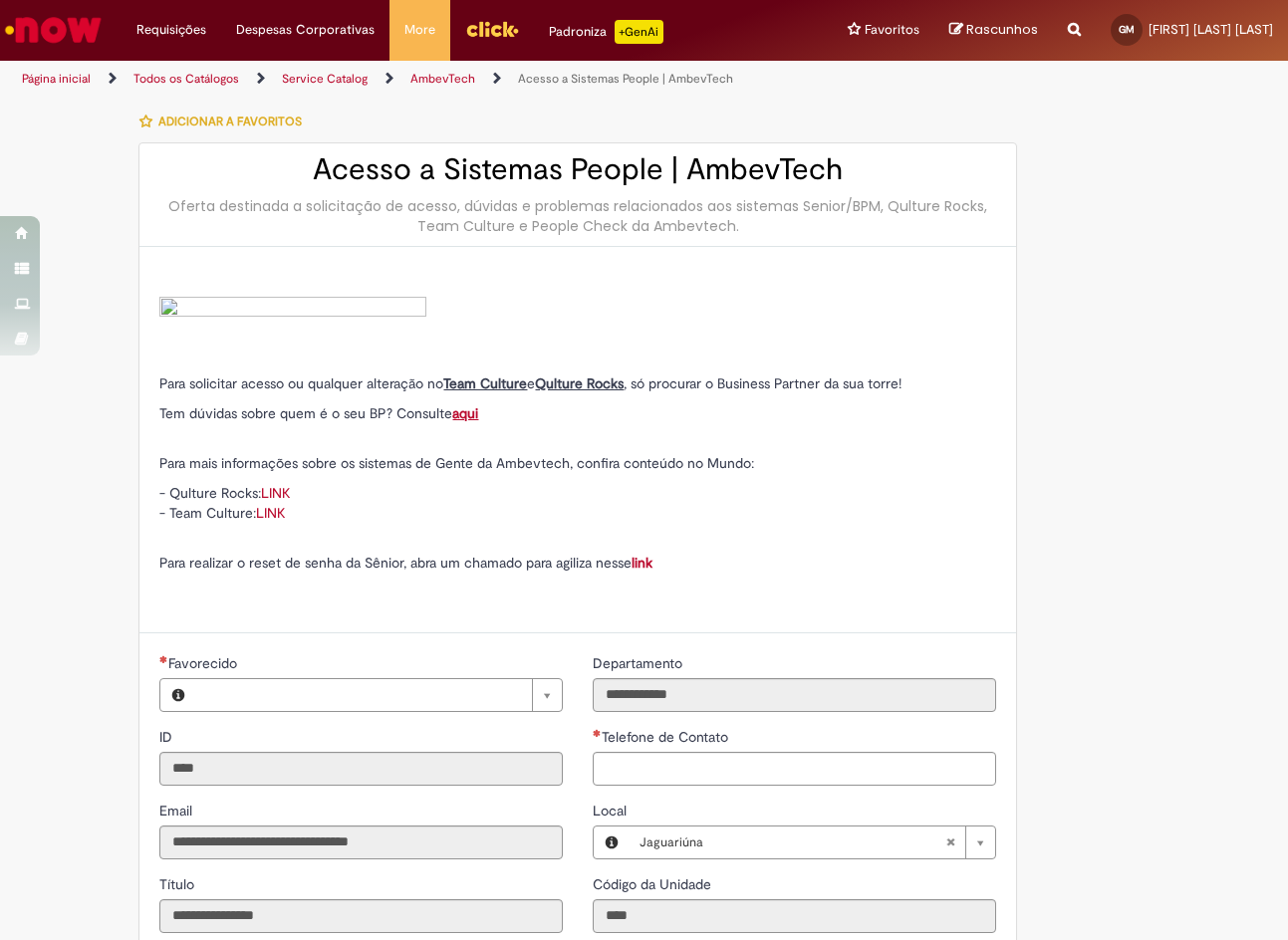 type on "**********" 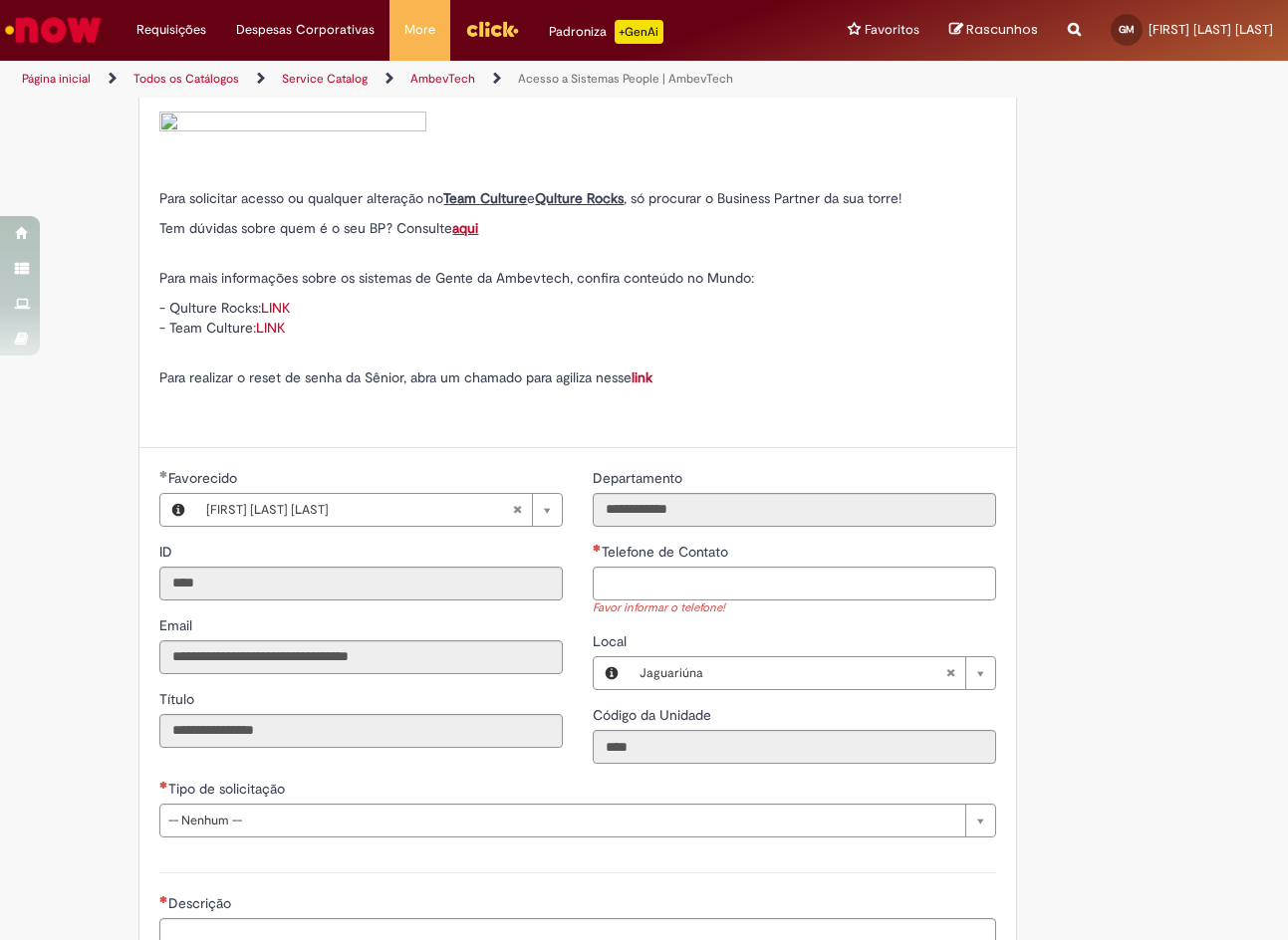 scroll, scrollTop: 0, scrollLeft: 0, axis: both 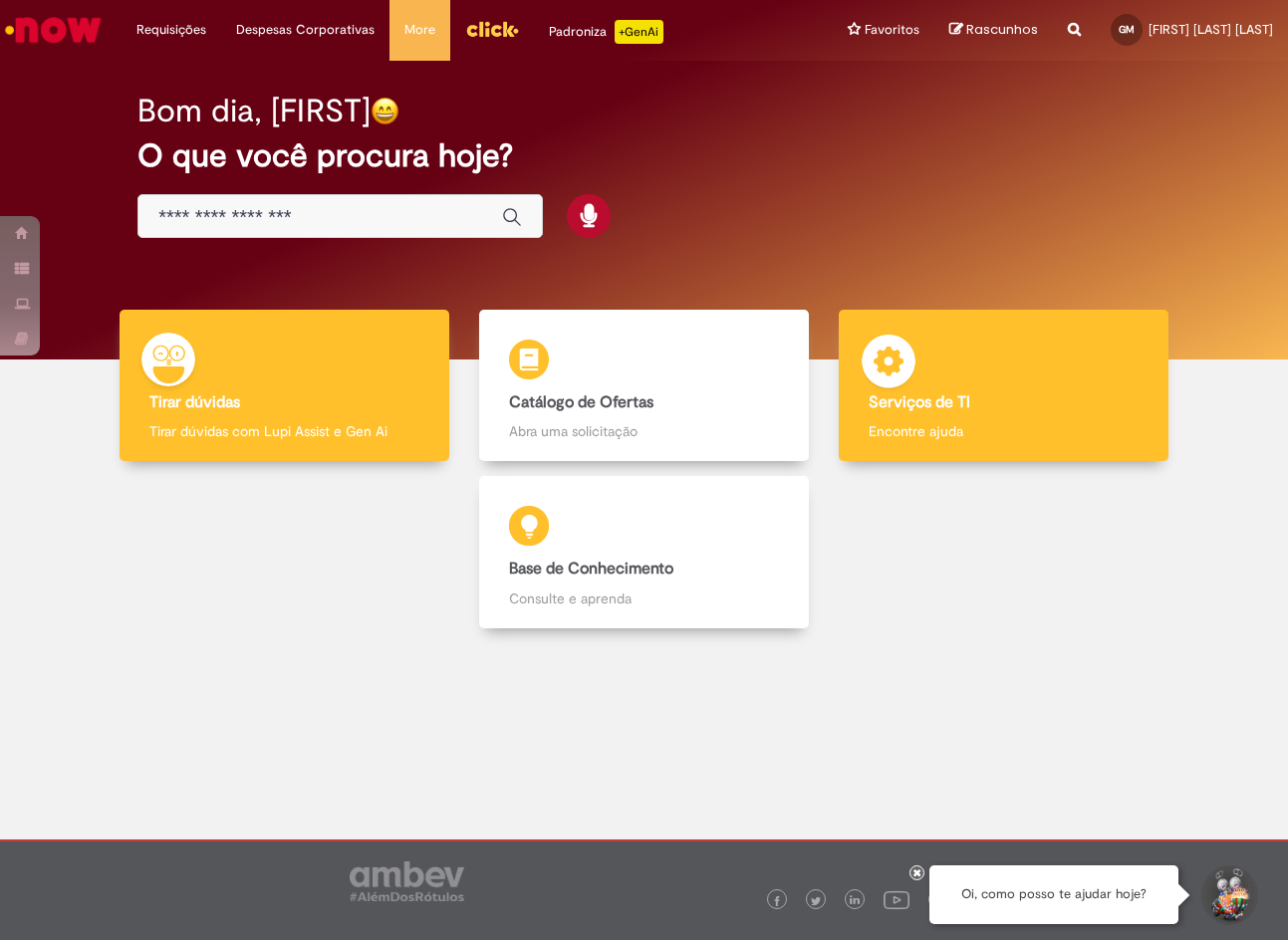 click on "Serviços de TI" at bounding box center [1003, 403] 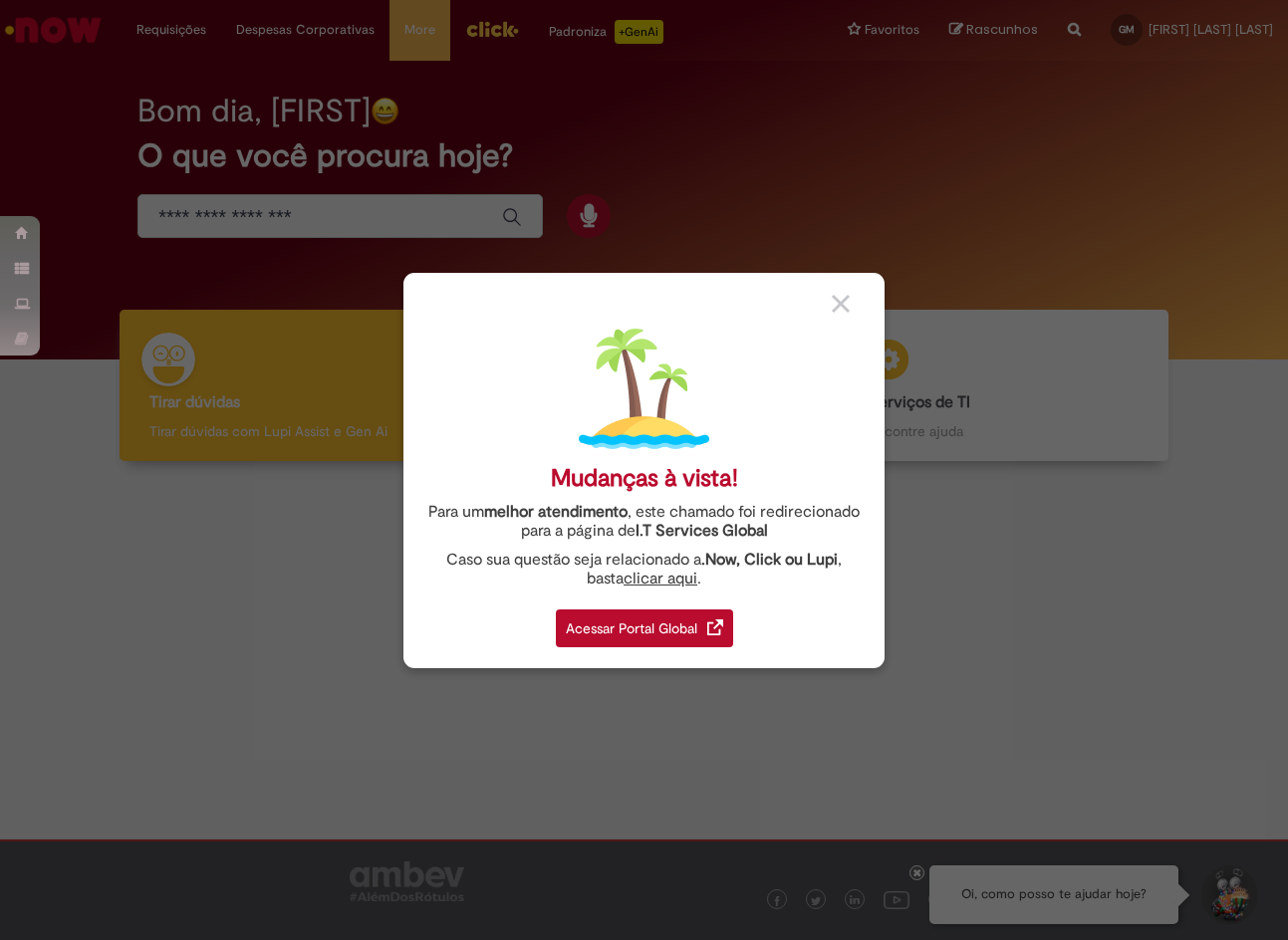 click on "Acessar Portal Global" at bounding box center [644, 628] 